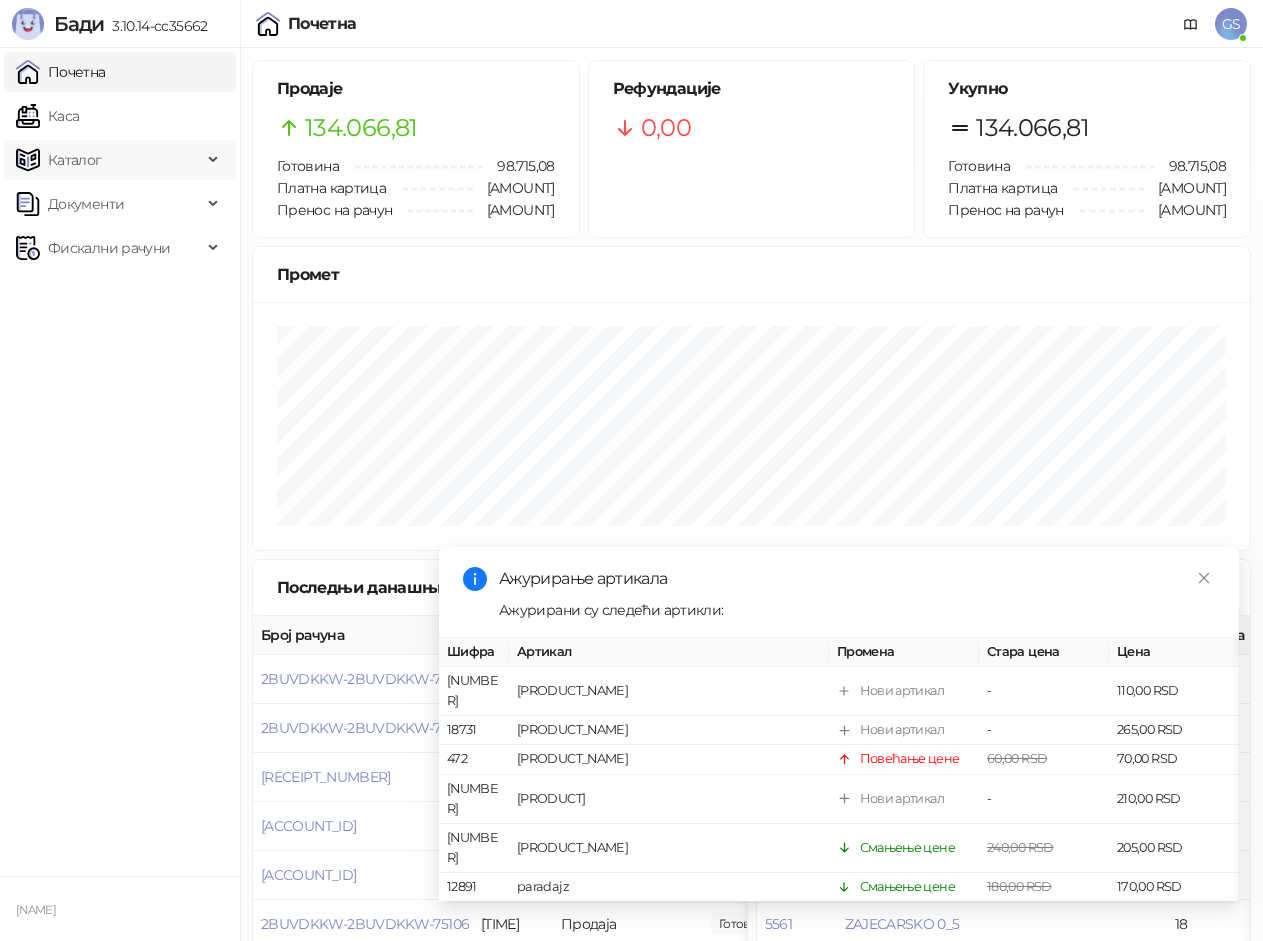 scroll, scrollTop: 0, scrollLeft: 0, axis: both 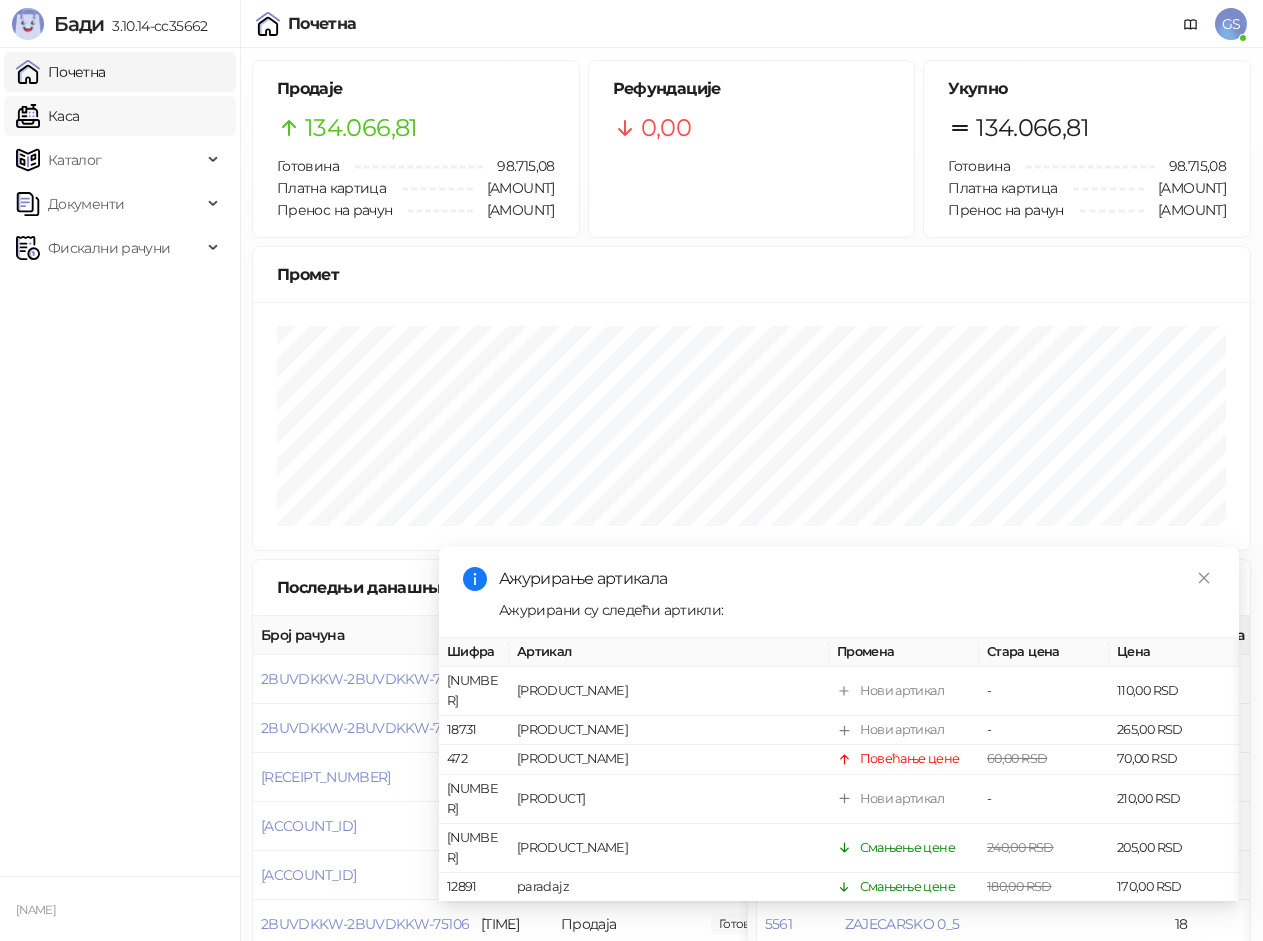 click on "Каса" at bounding box center [47, 116] 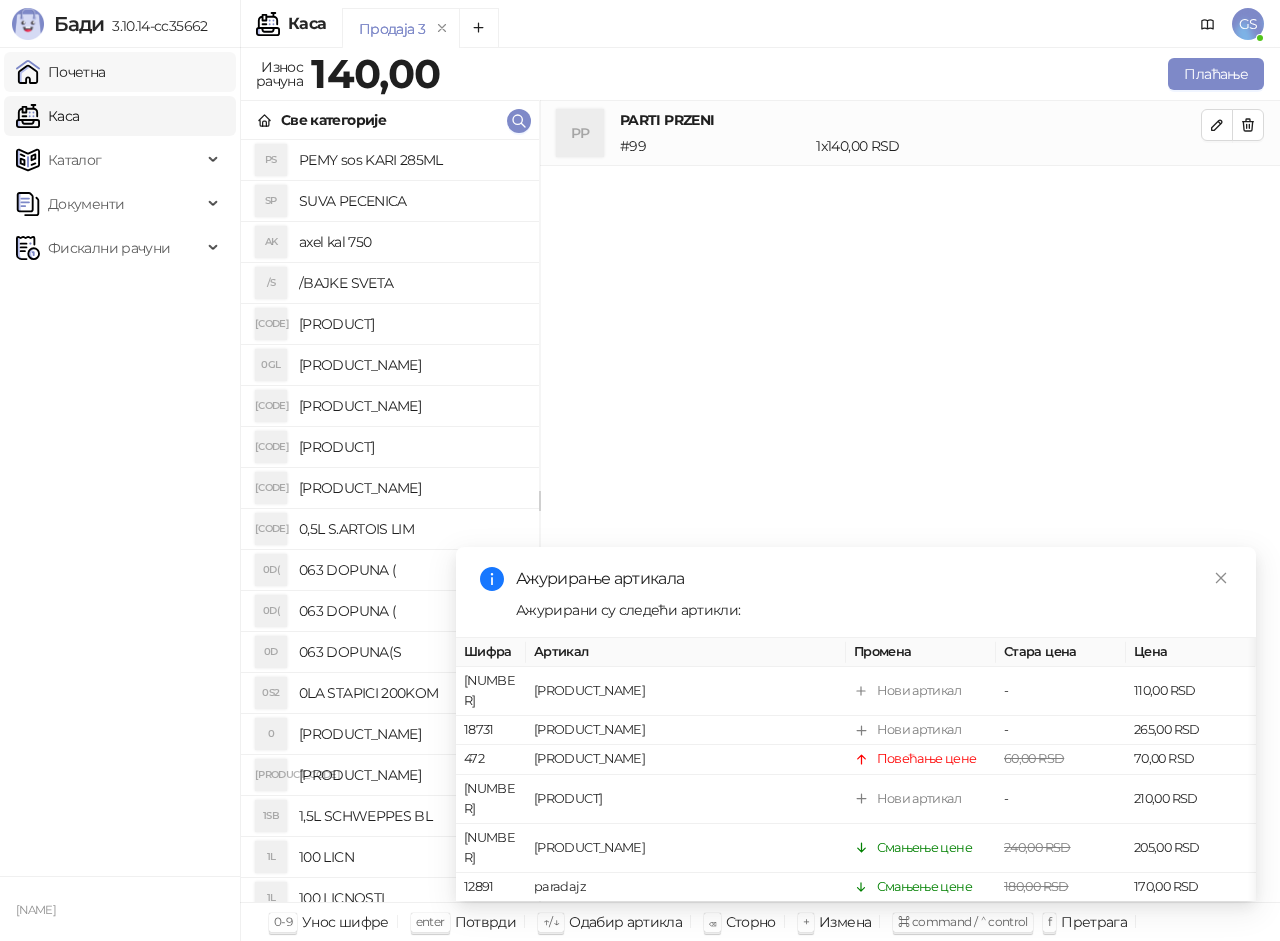 click on "Почетна" at bounding box center [61, 72] 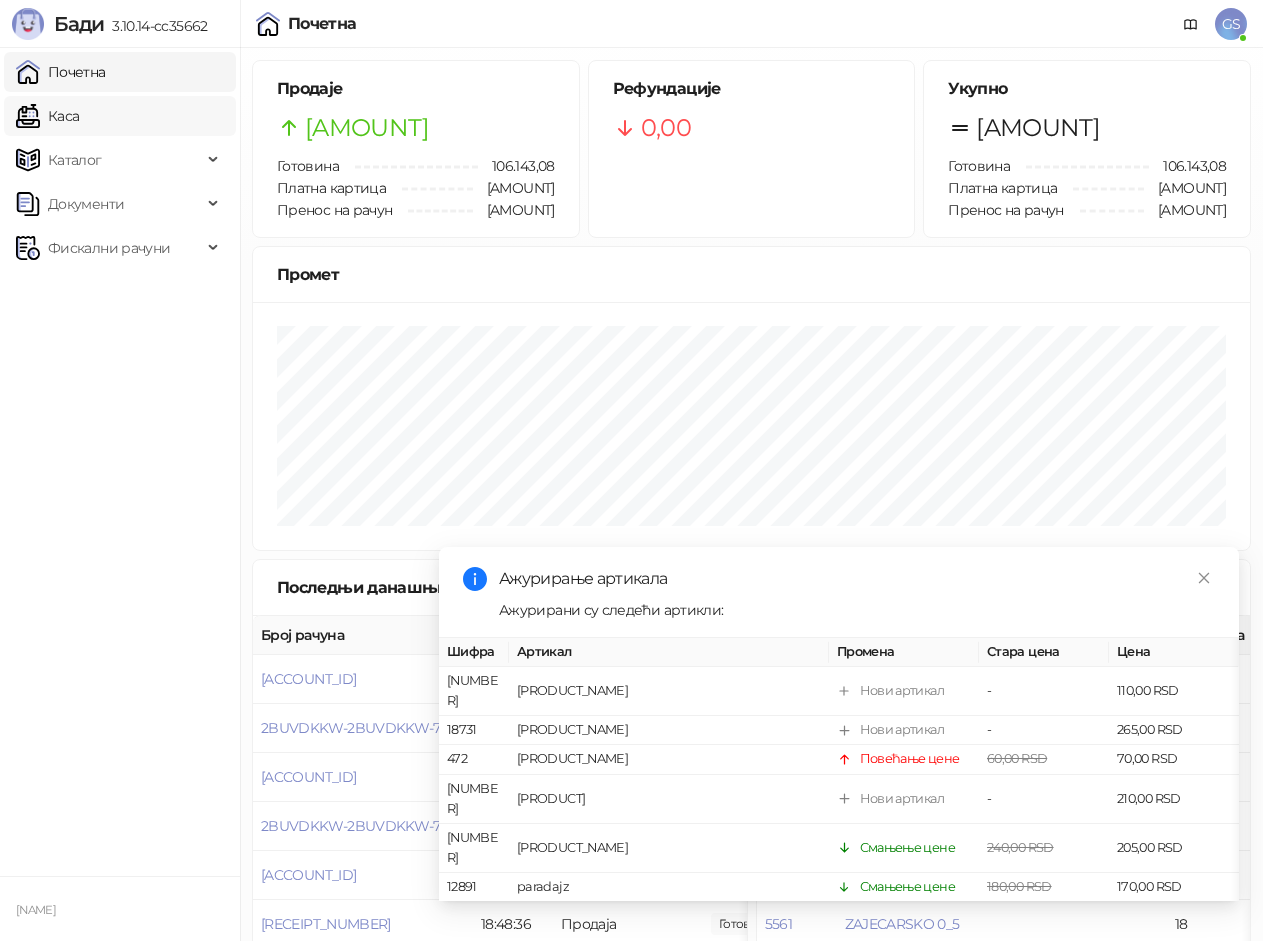 click on "Каса" at bounding box center [47, 116] 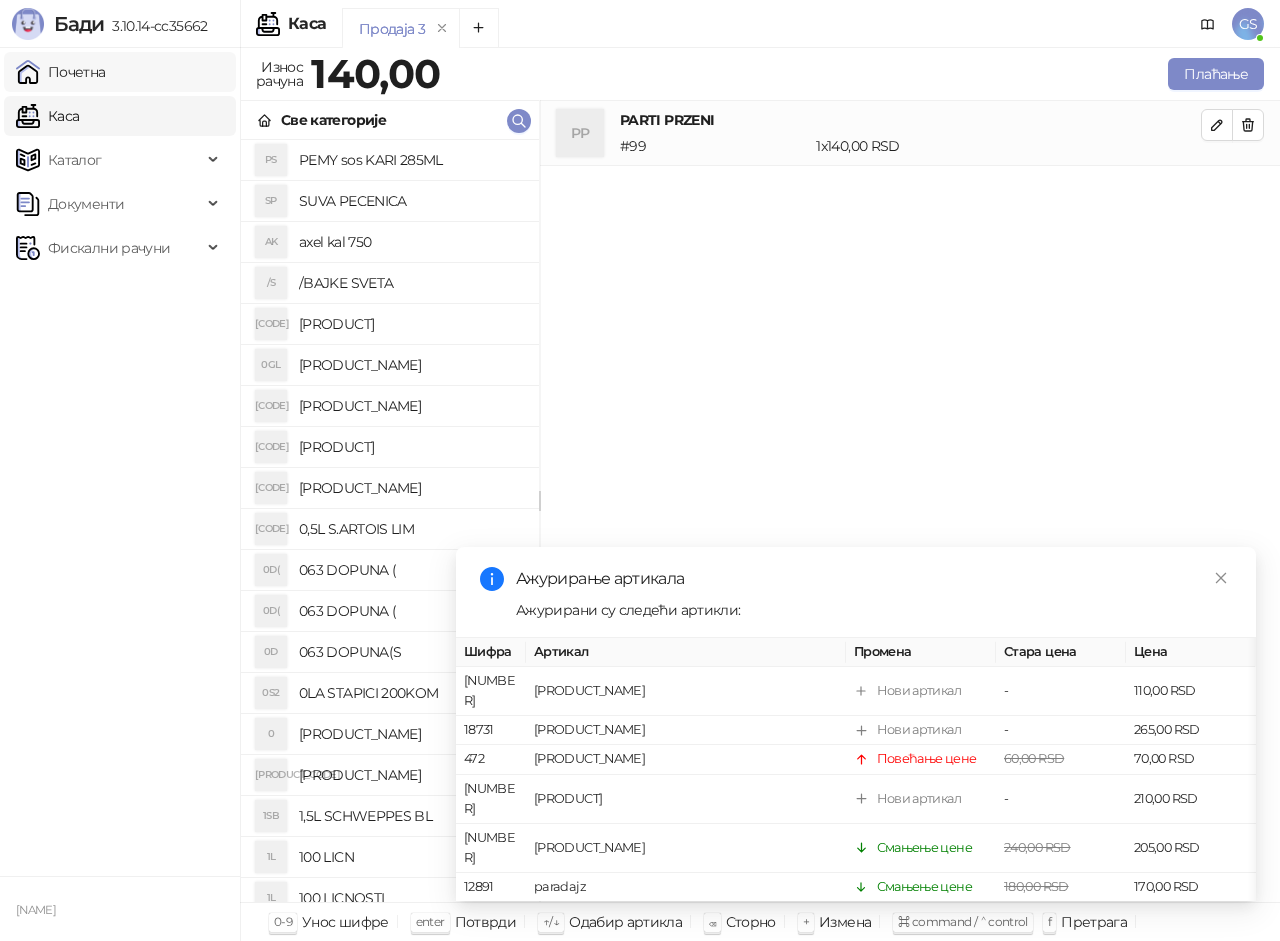 click on "Почетна" at bounding box center [61, 72] 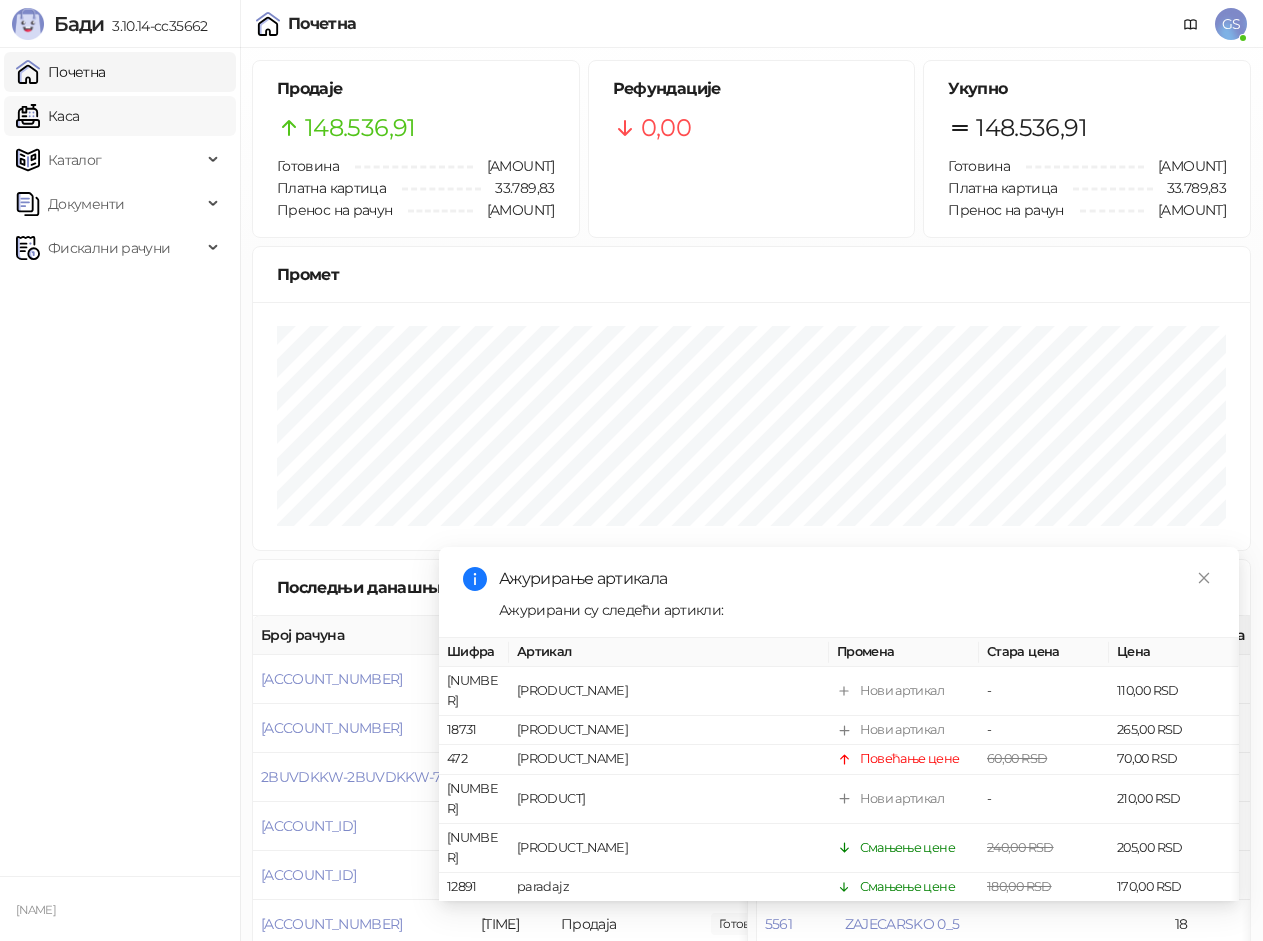 click on "Каса" at bounding box center (47, 116) 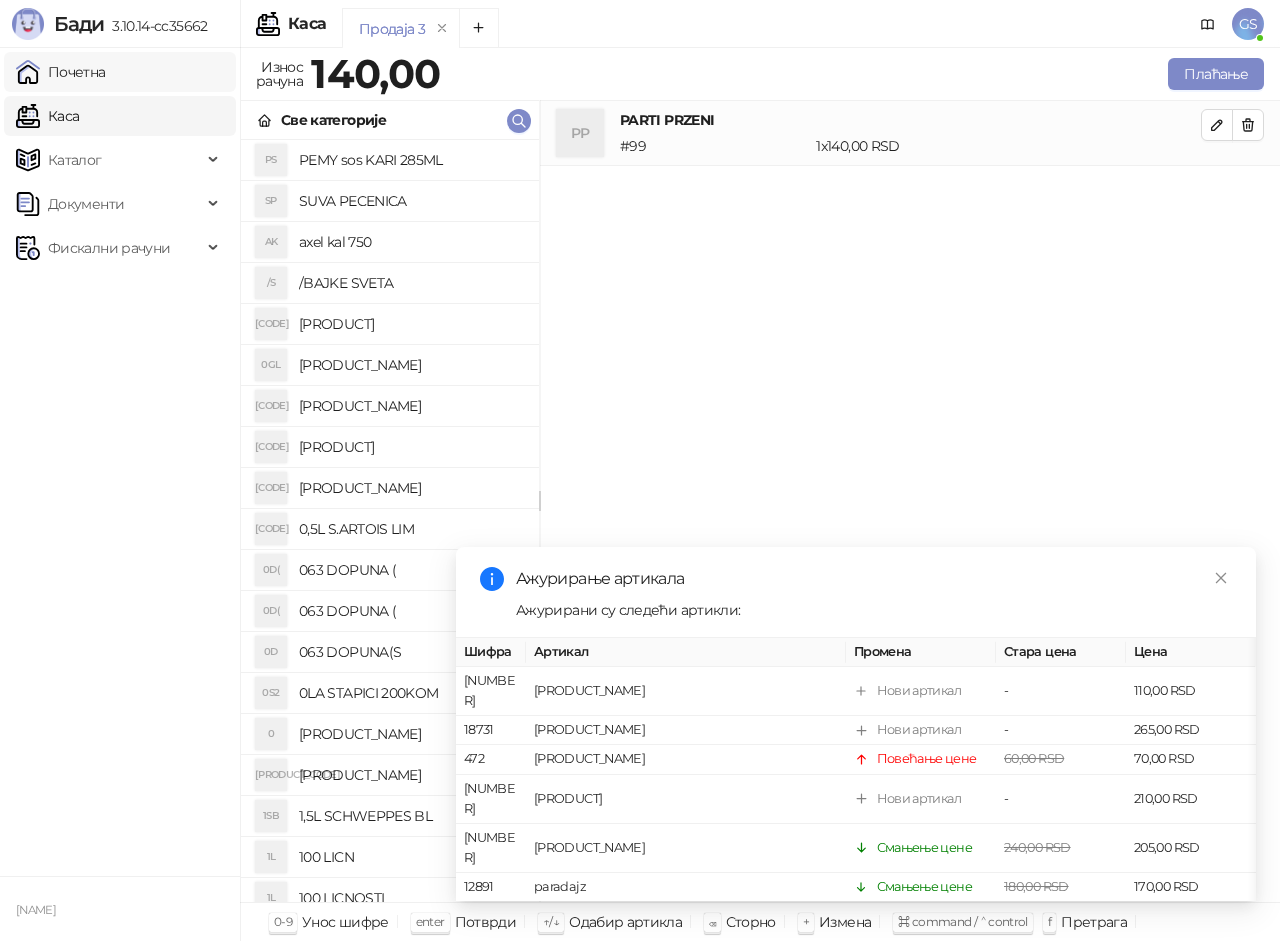 click on "Почетна" at bounding box center (61, 72) 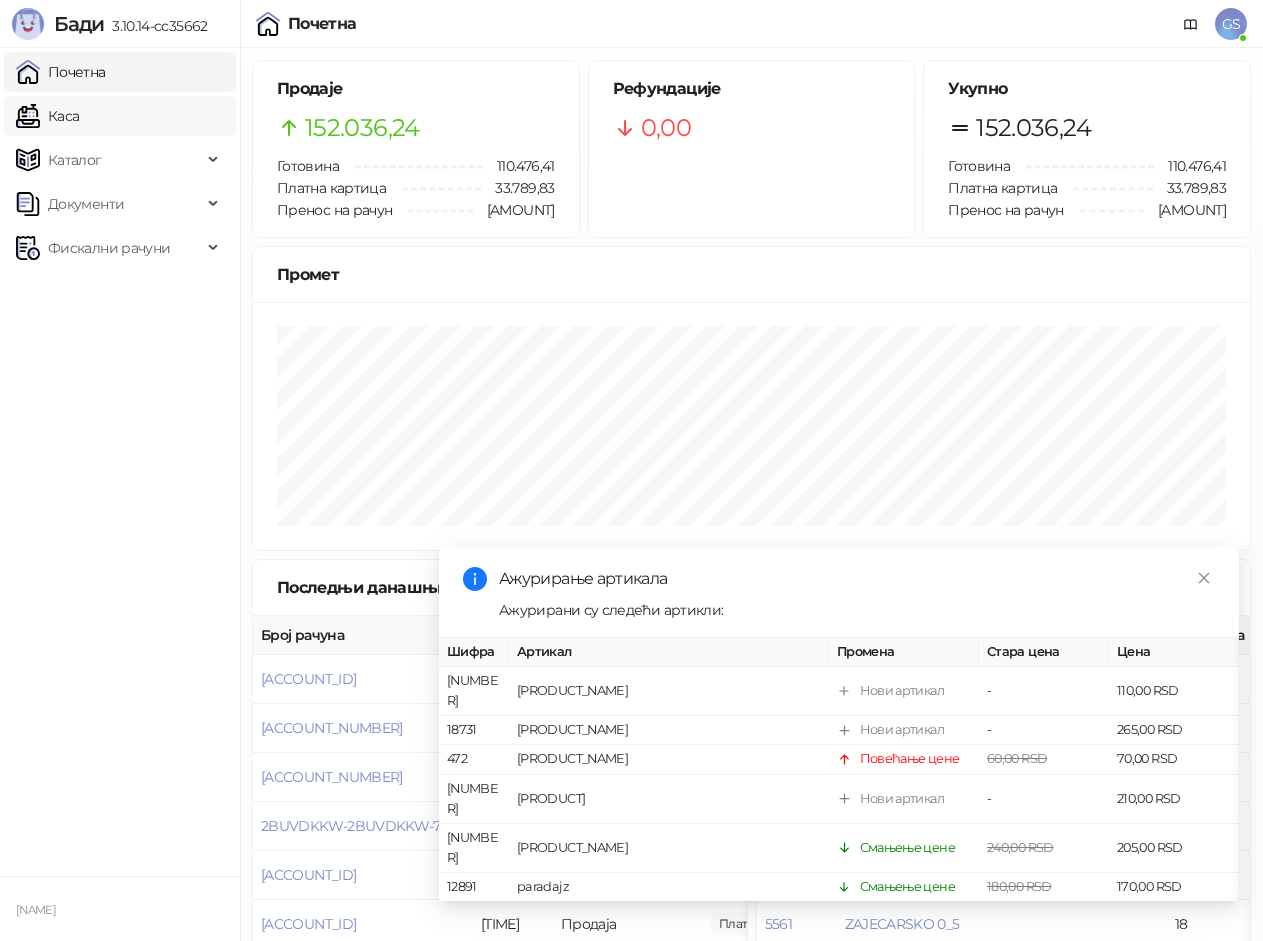 click on "Каса" at bounding box center [47, 116] 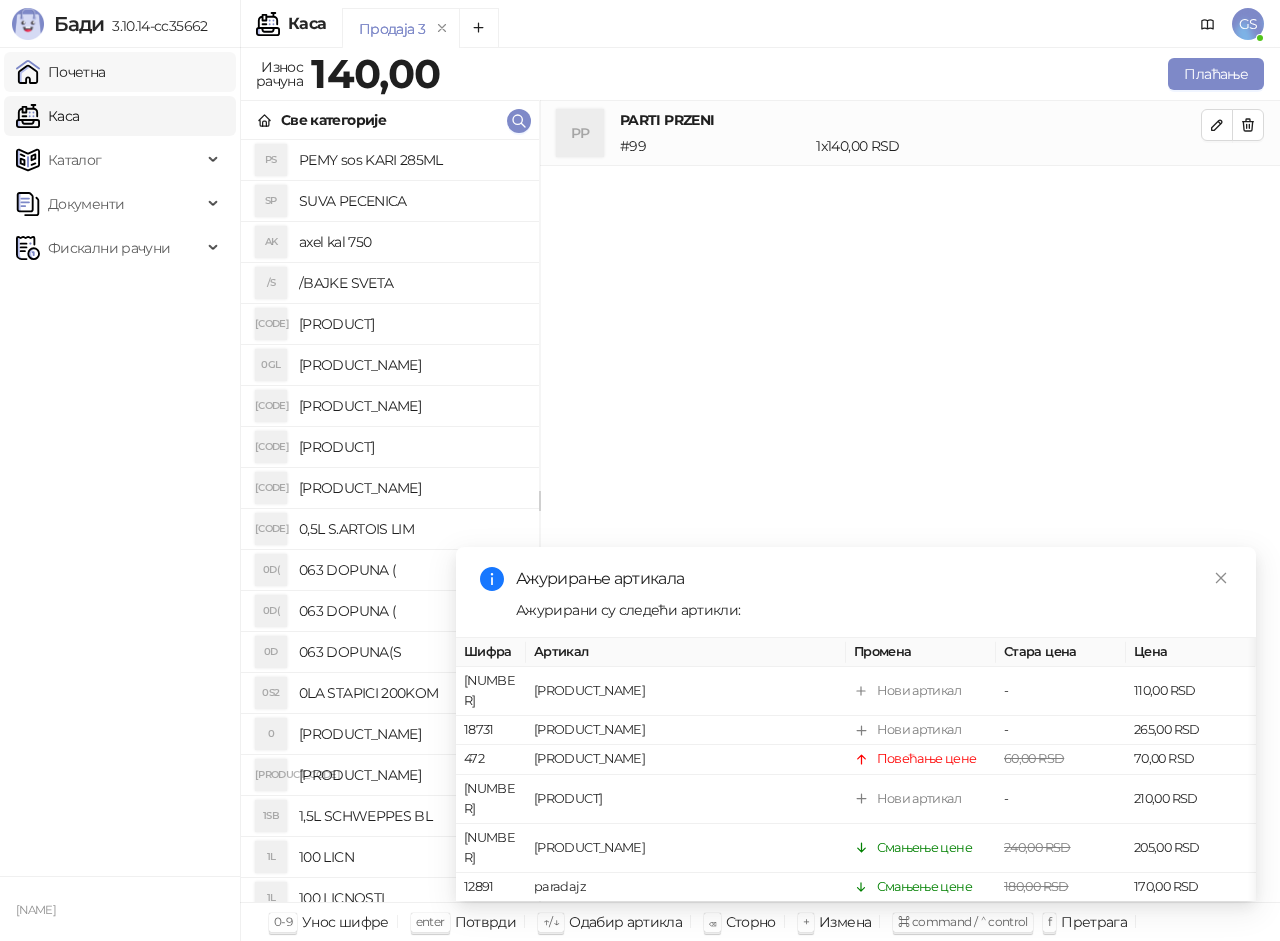 click on "Почетна" at bounding box center [61, 72] 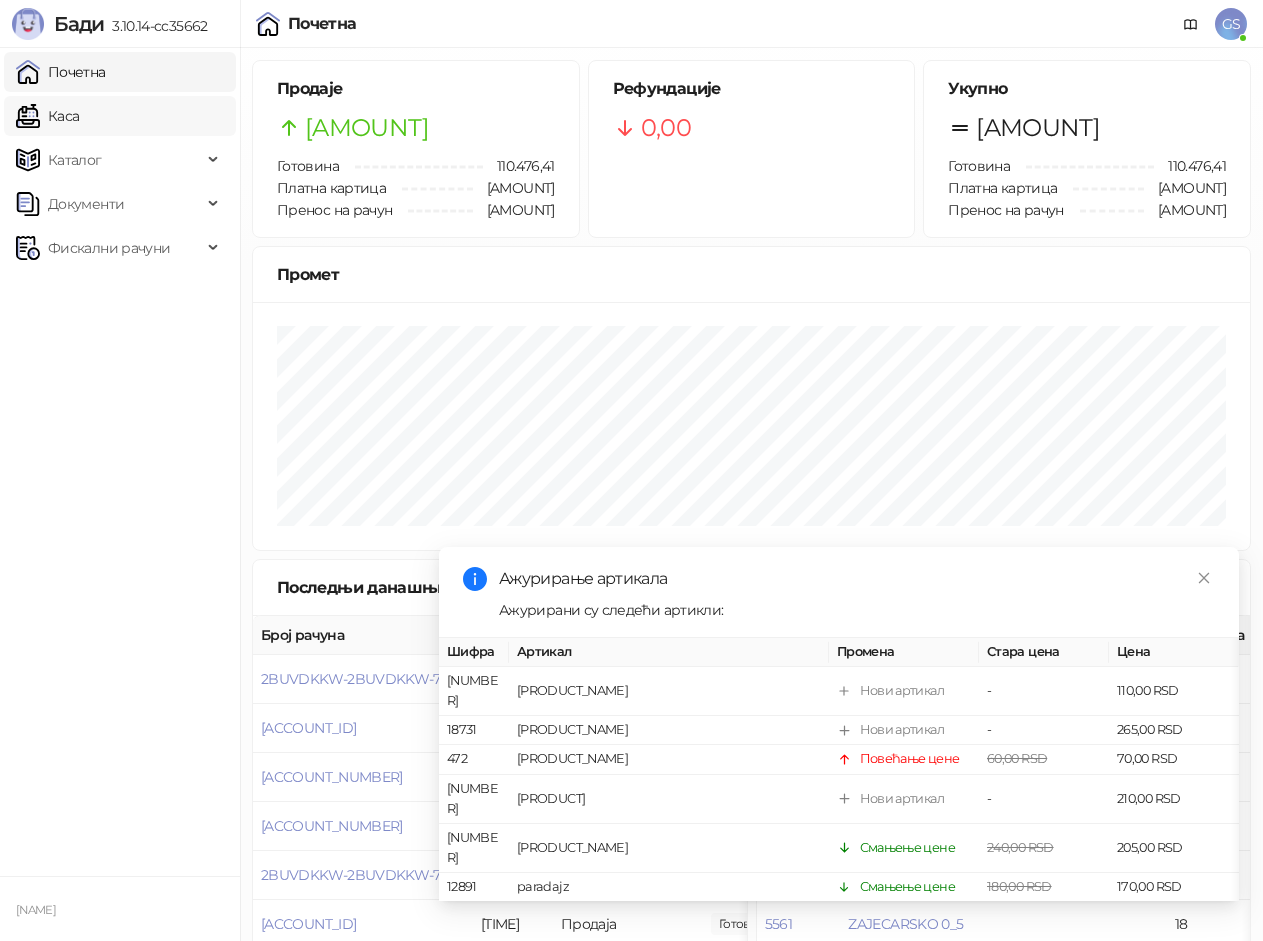 click on "Каса" at bounding box center (47, 116) 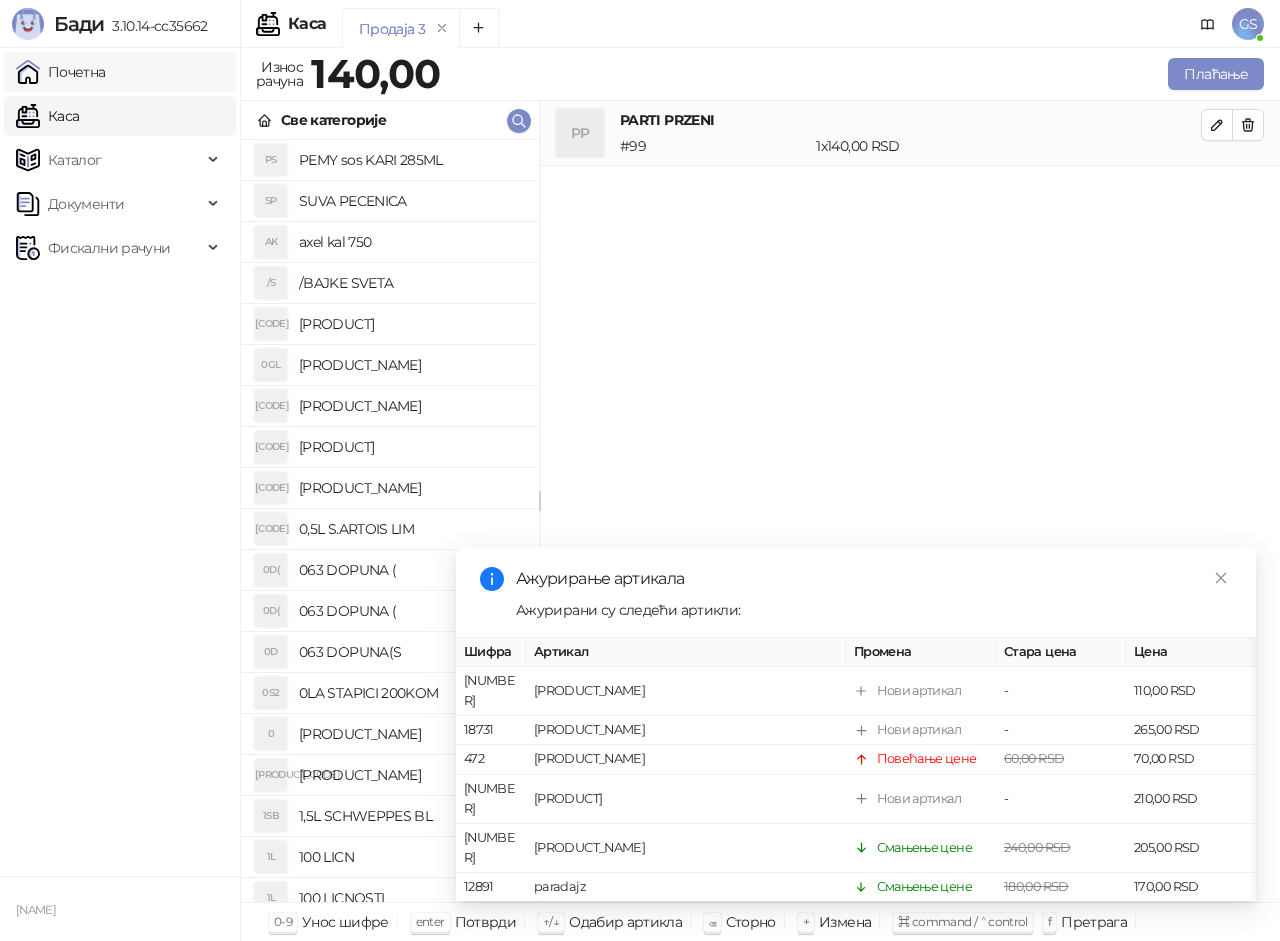 click on "Почетна" at bounding box center [61, 72] 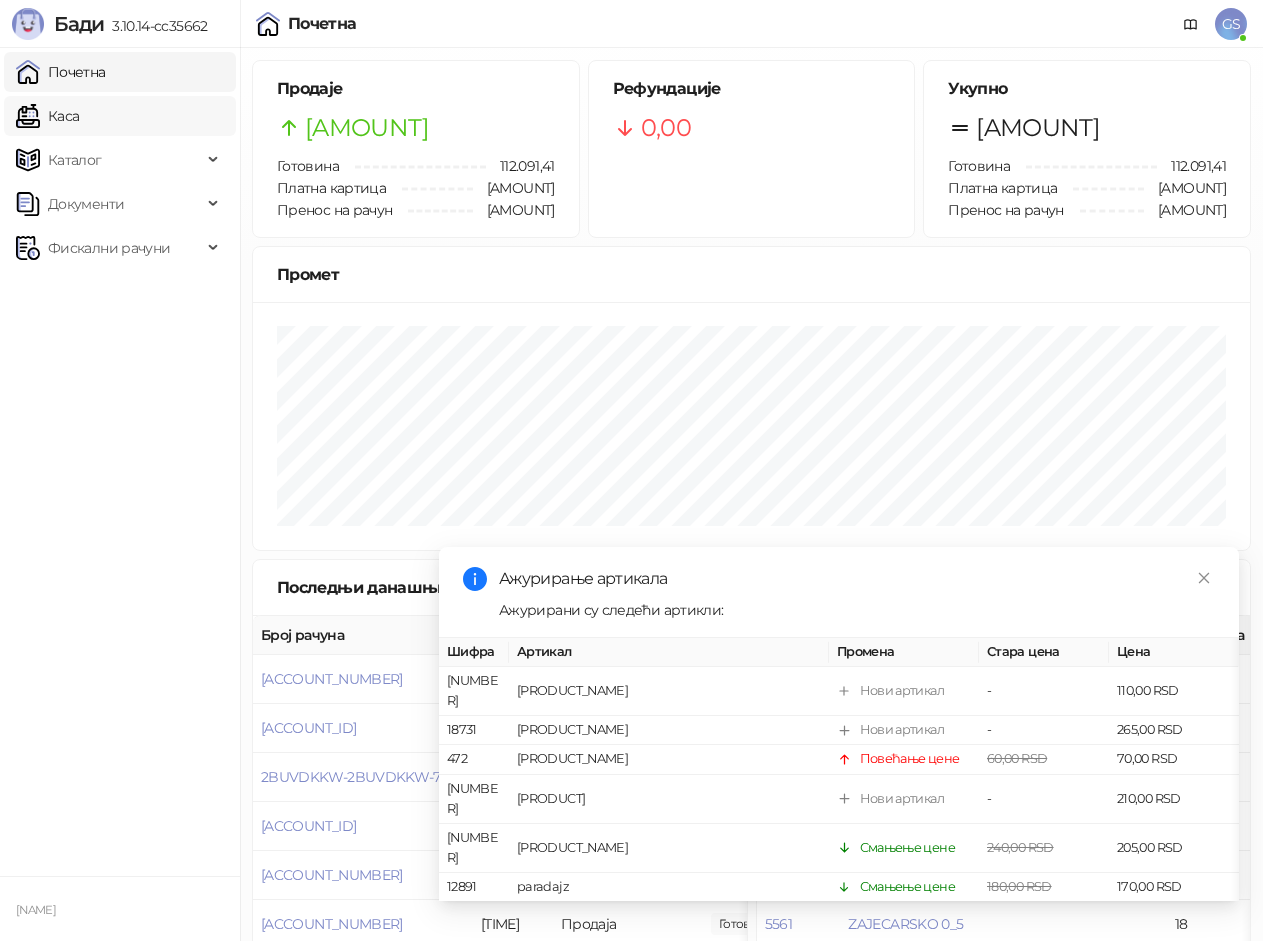 click on "Каса" at bounding box center (47, 116) 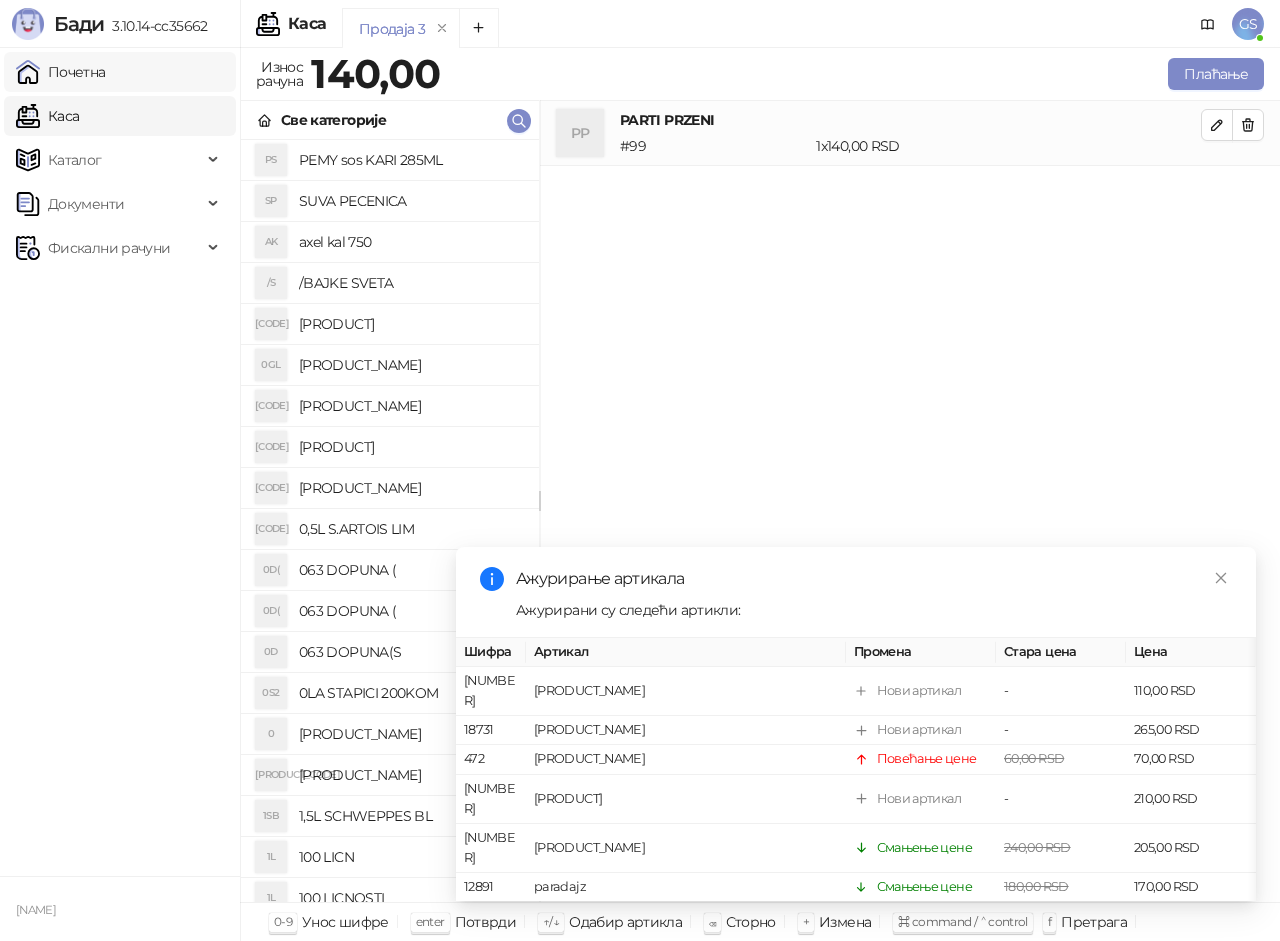 click on "Почетна" at bounding box center (61, 72) 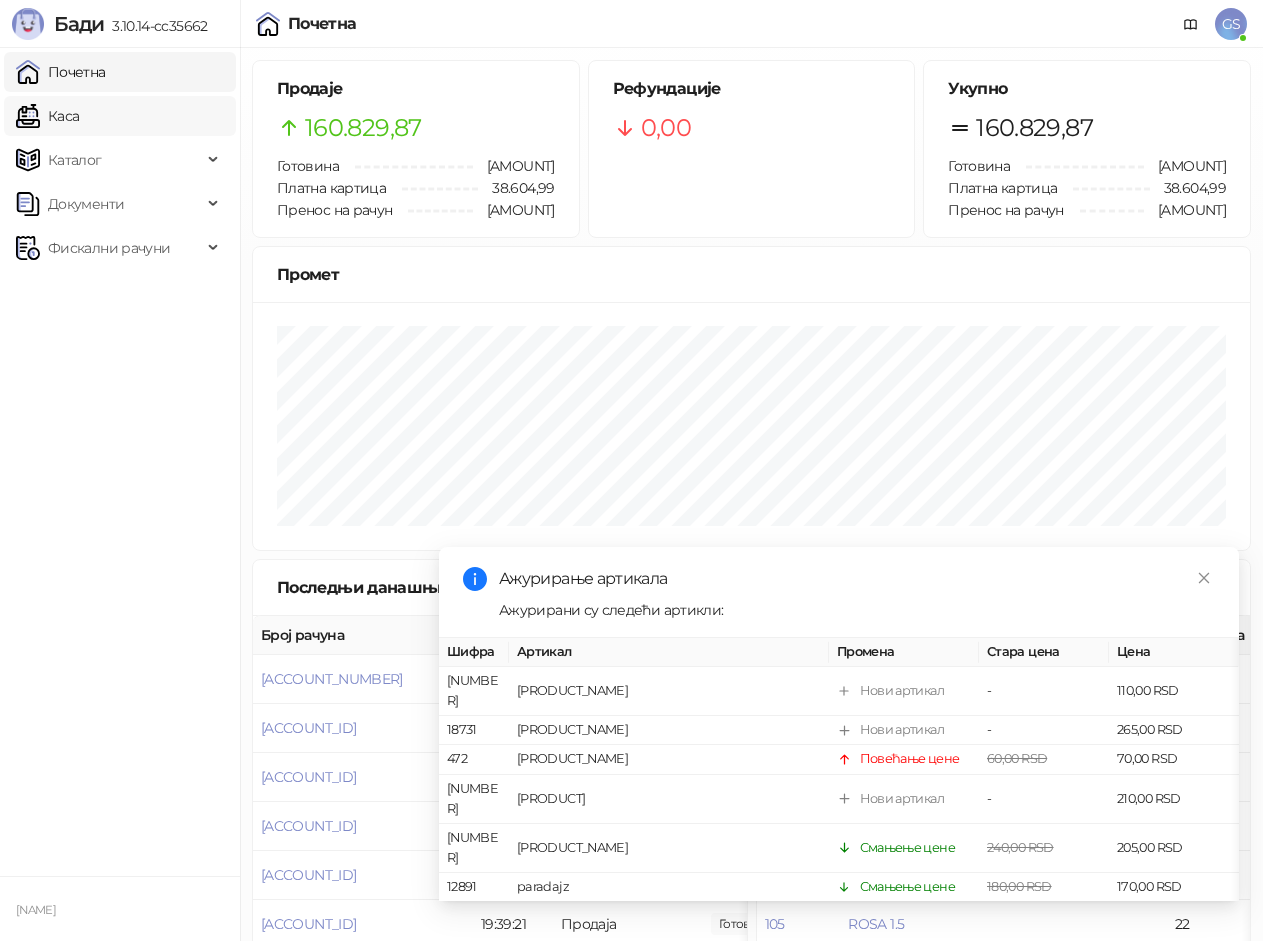 click on "Каса" at bounding box center [47, 116] 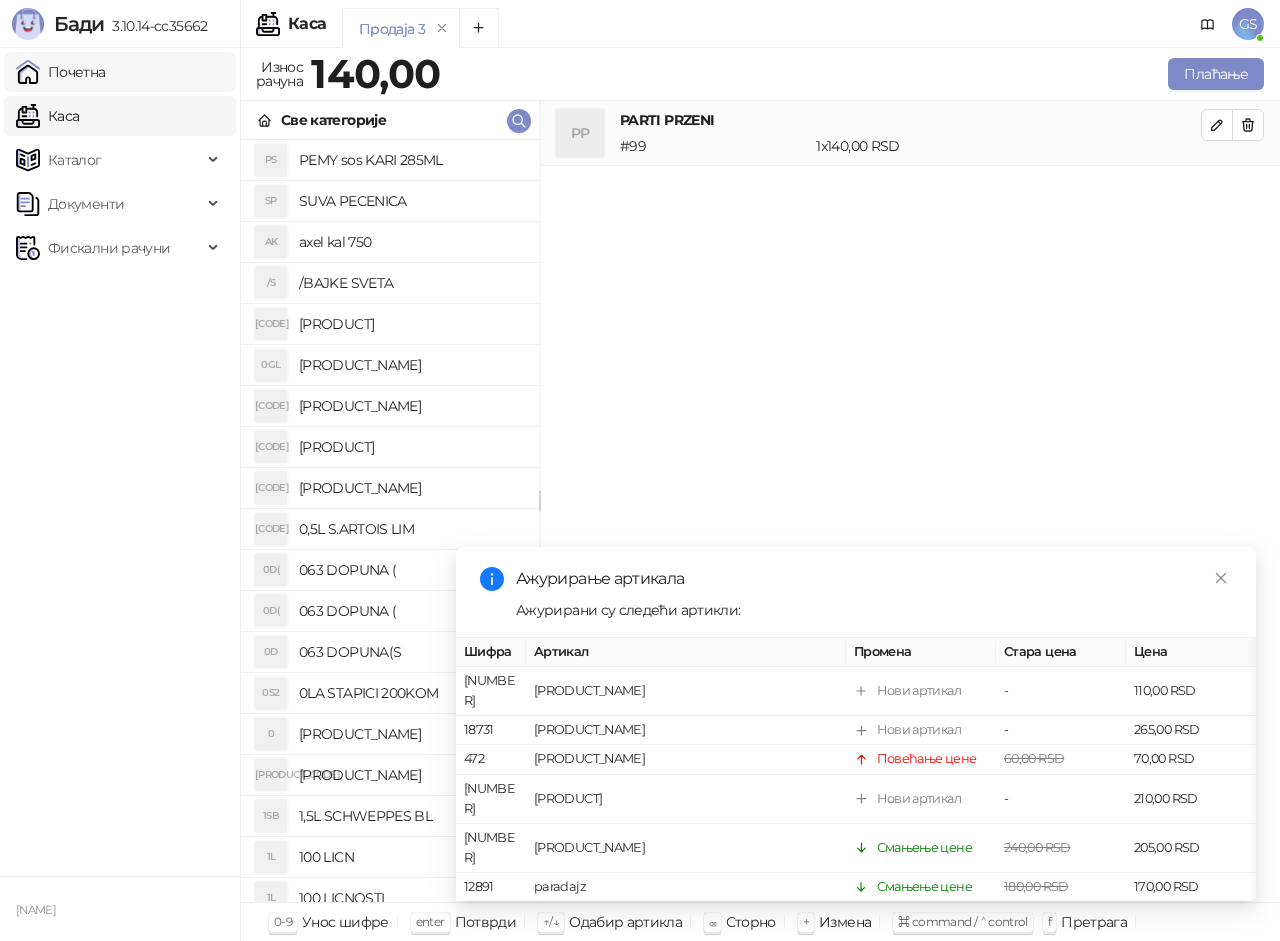 click on "Почетна" at bounding box center [61, 72] 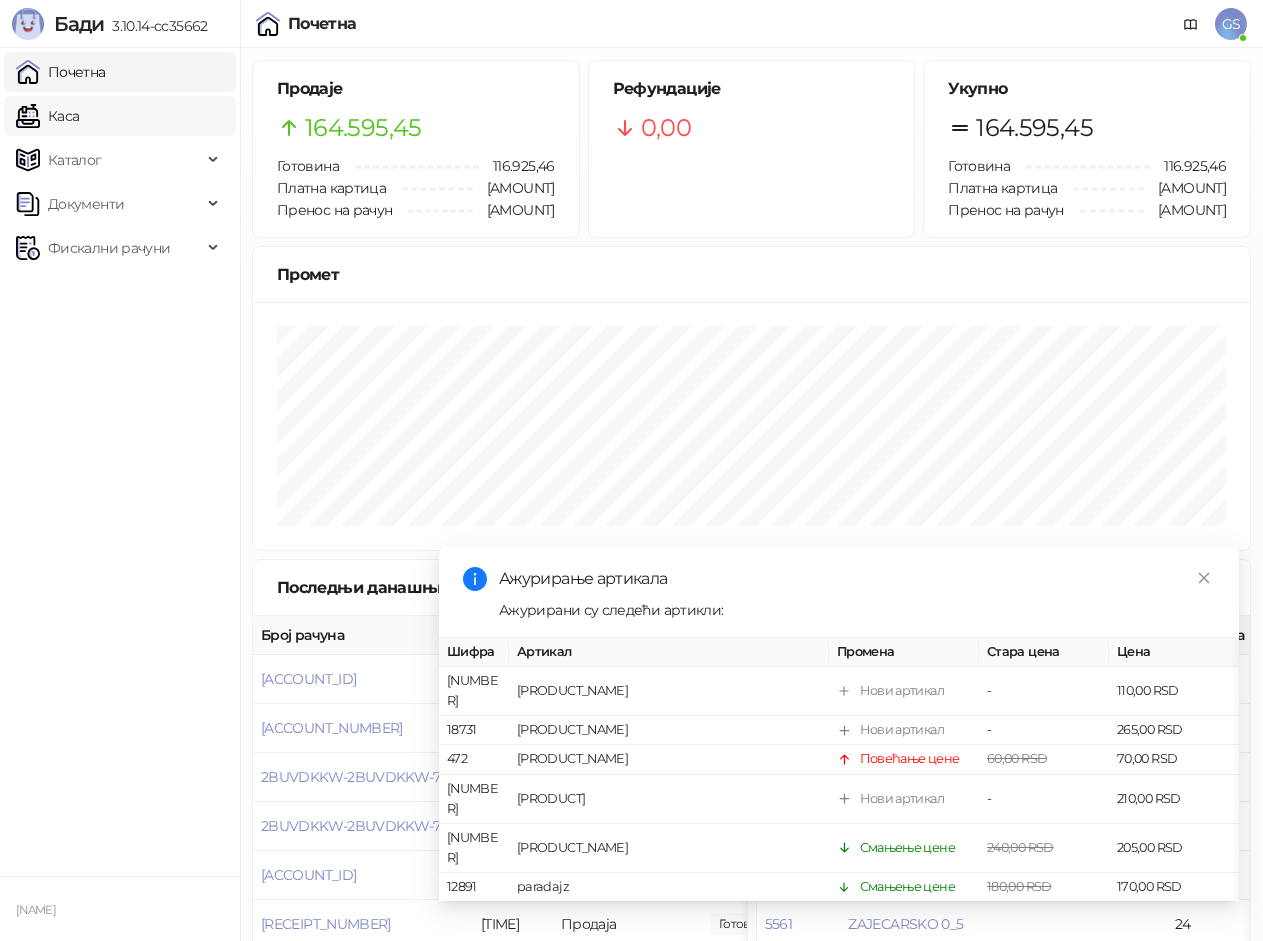 click on "Каса" at bounding box center [47, 116] 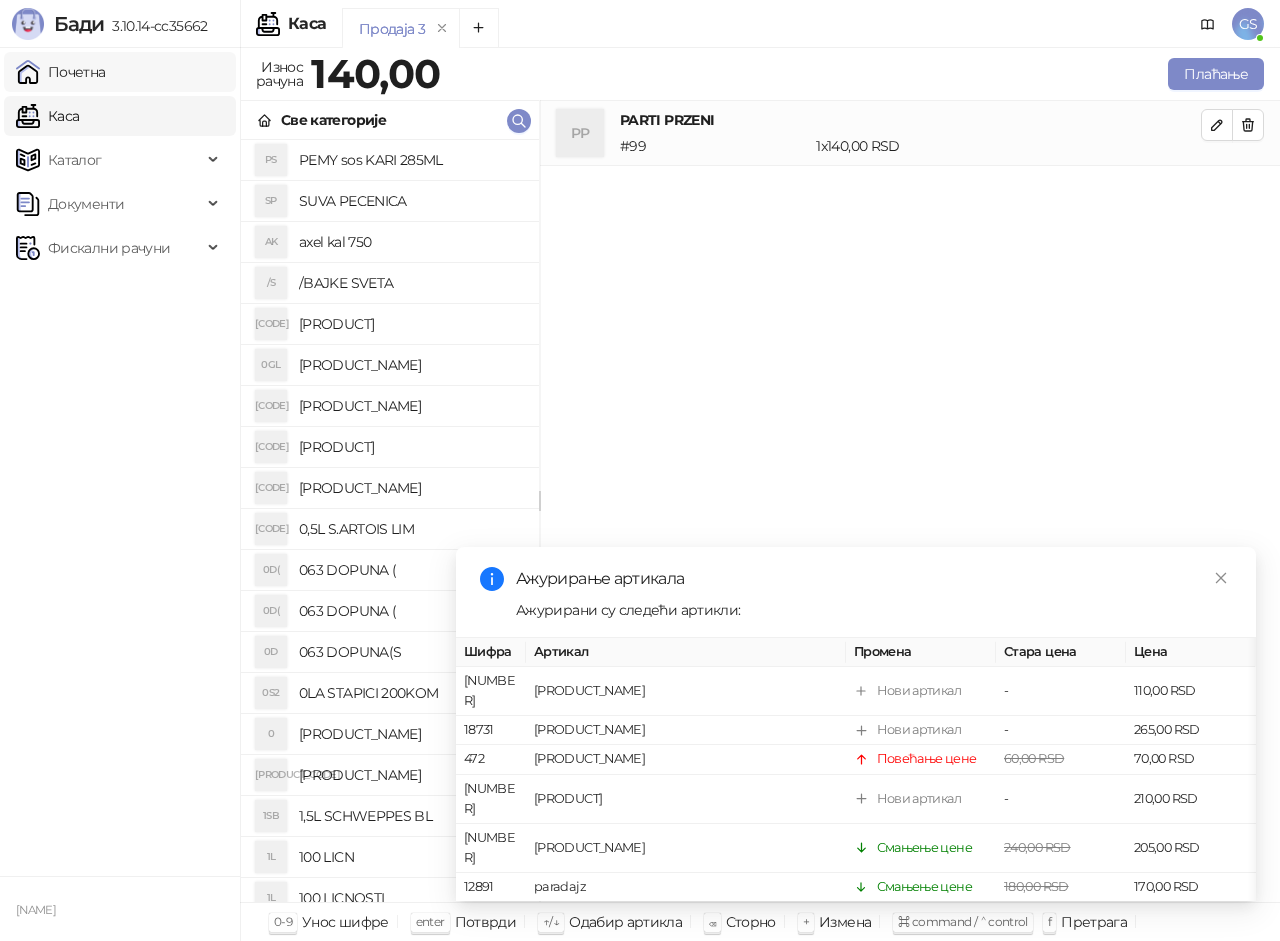 click on "Почетна" at bounding box center [61, 72] 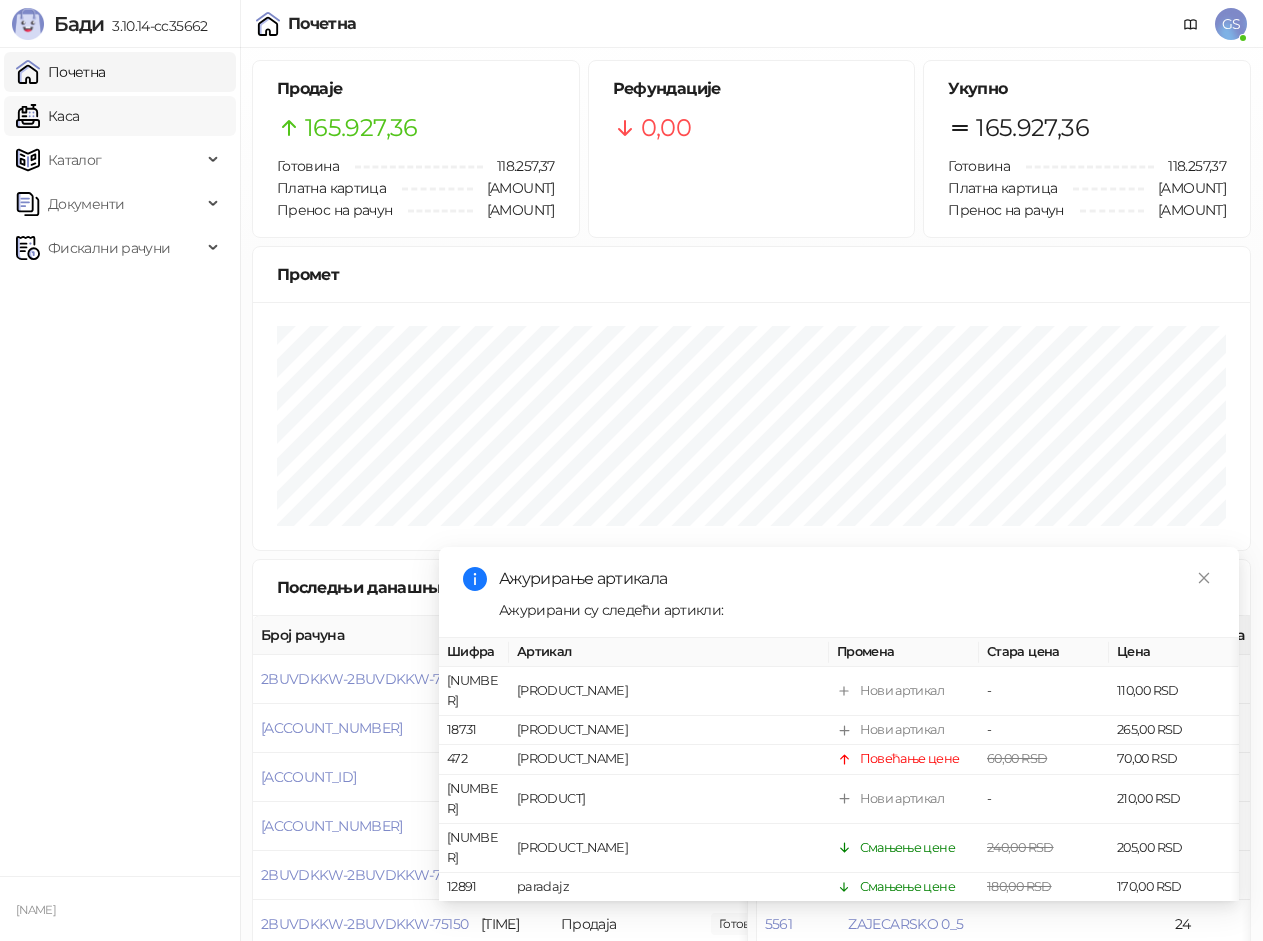click on "Каса" at bounding box center [47, 116] 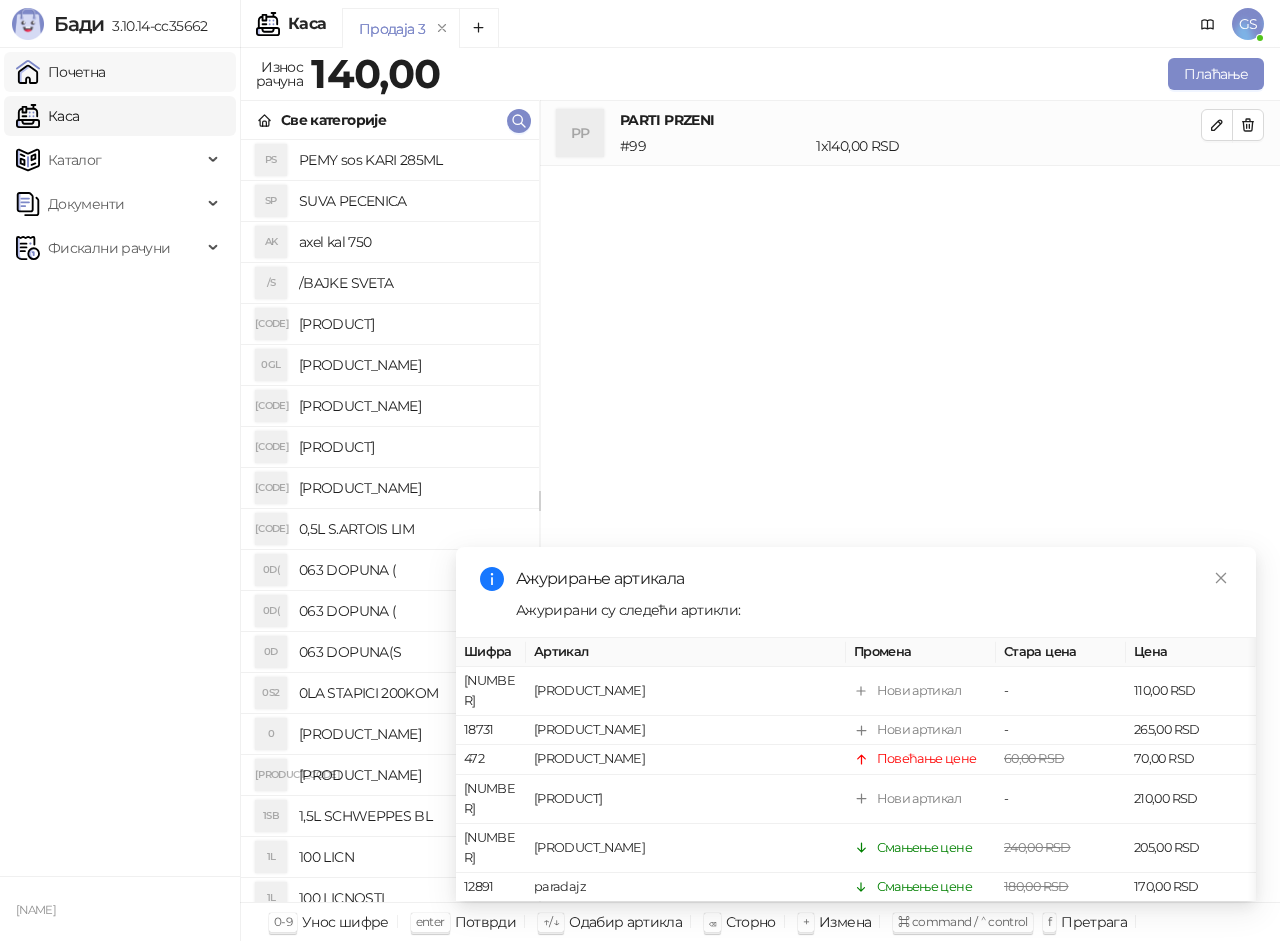 click on "Почетна" at bounding box center (61, 72) 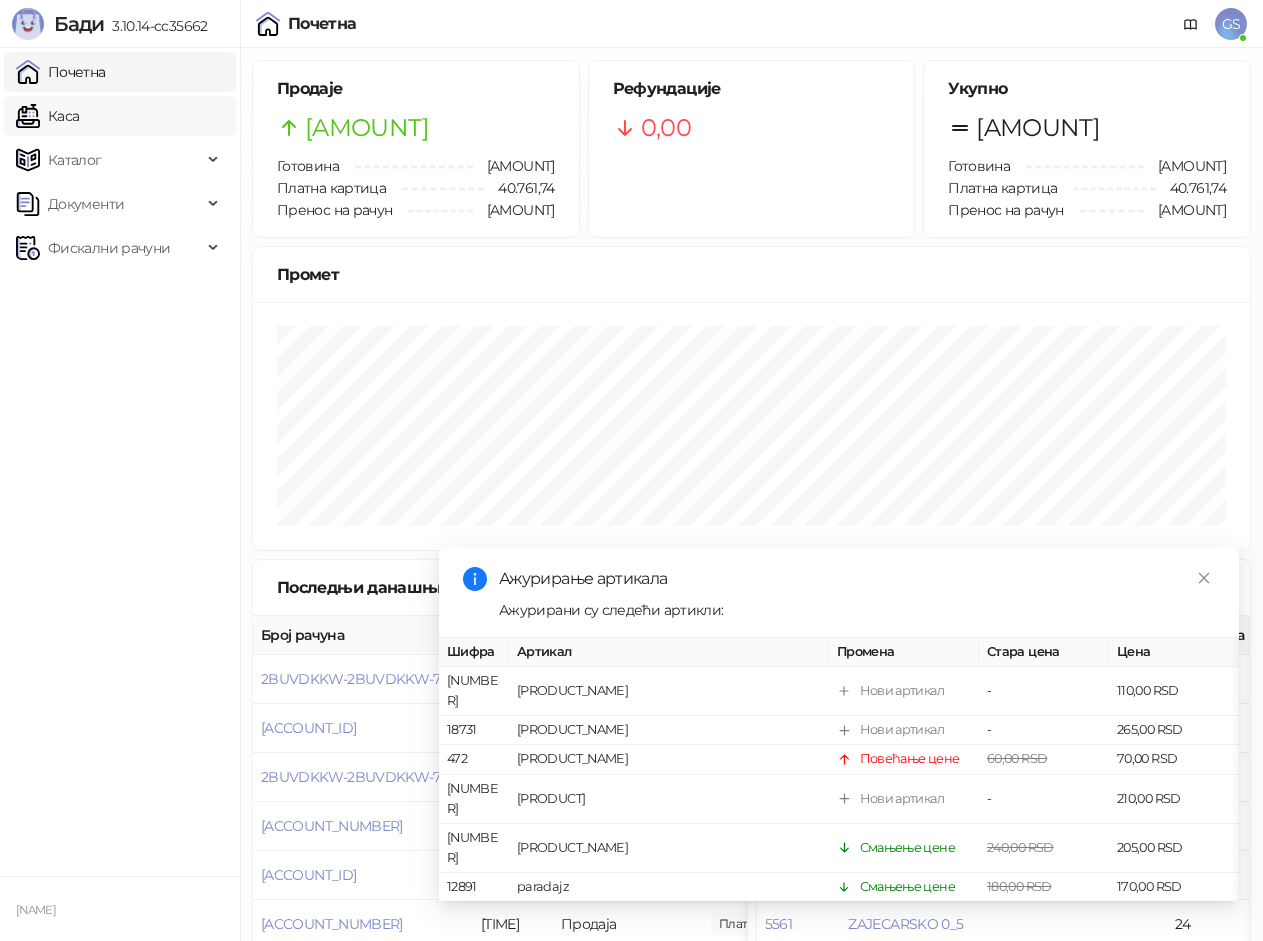 click on "Каса" at bounding box center (47, 116) 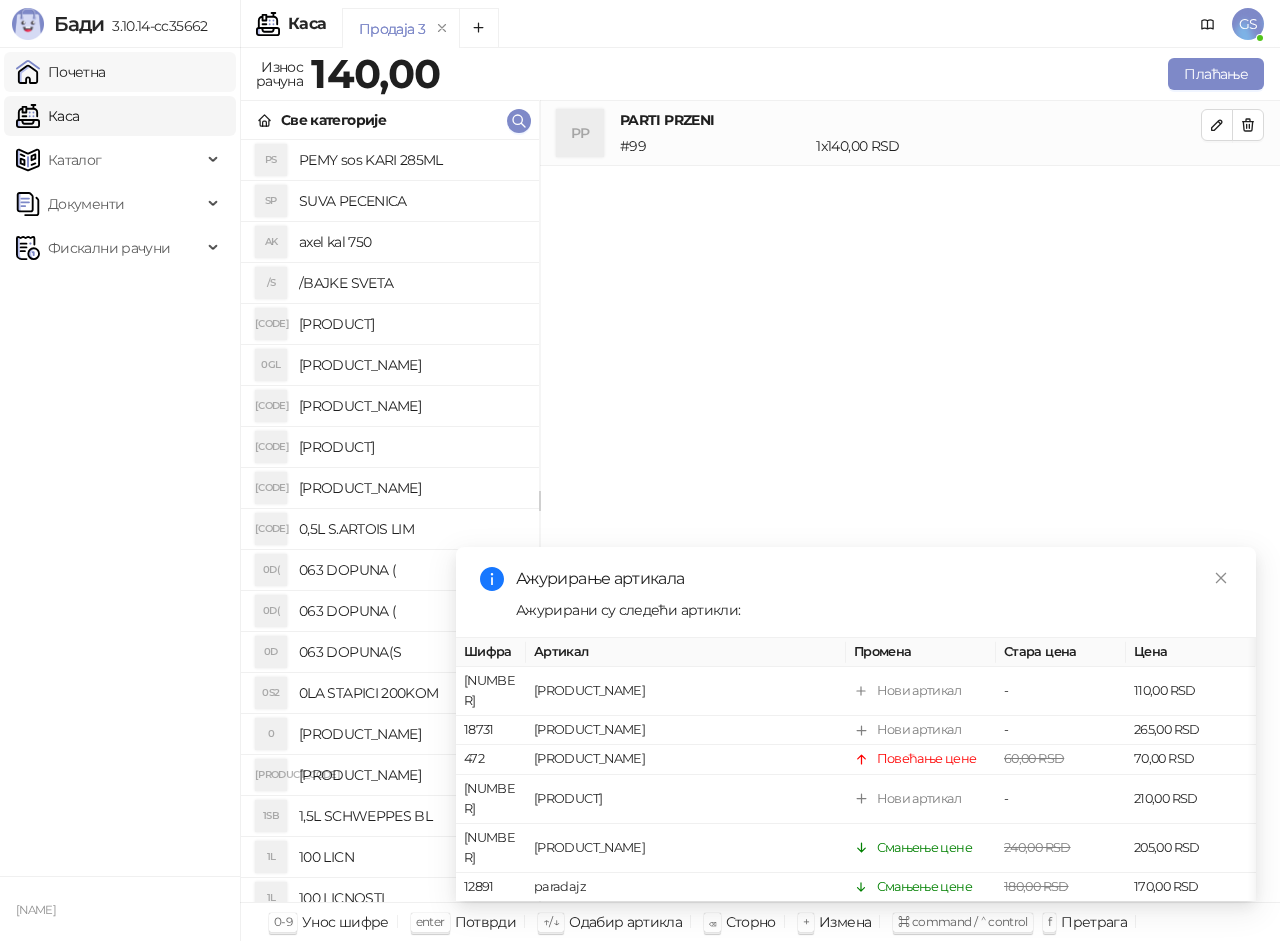 click on "Почетна" at bounding box center [61, 72] 